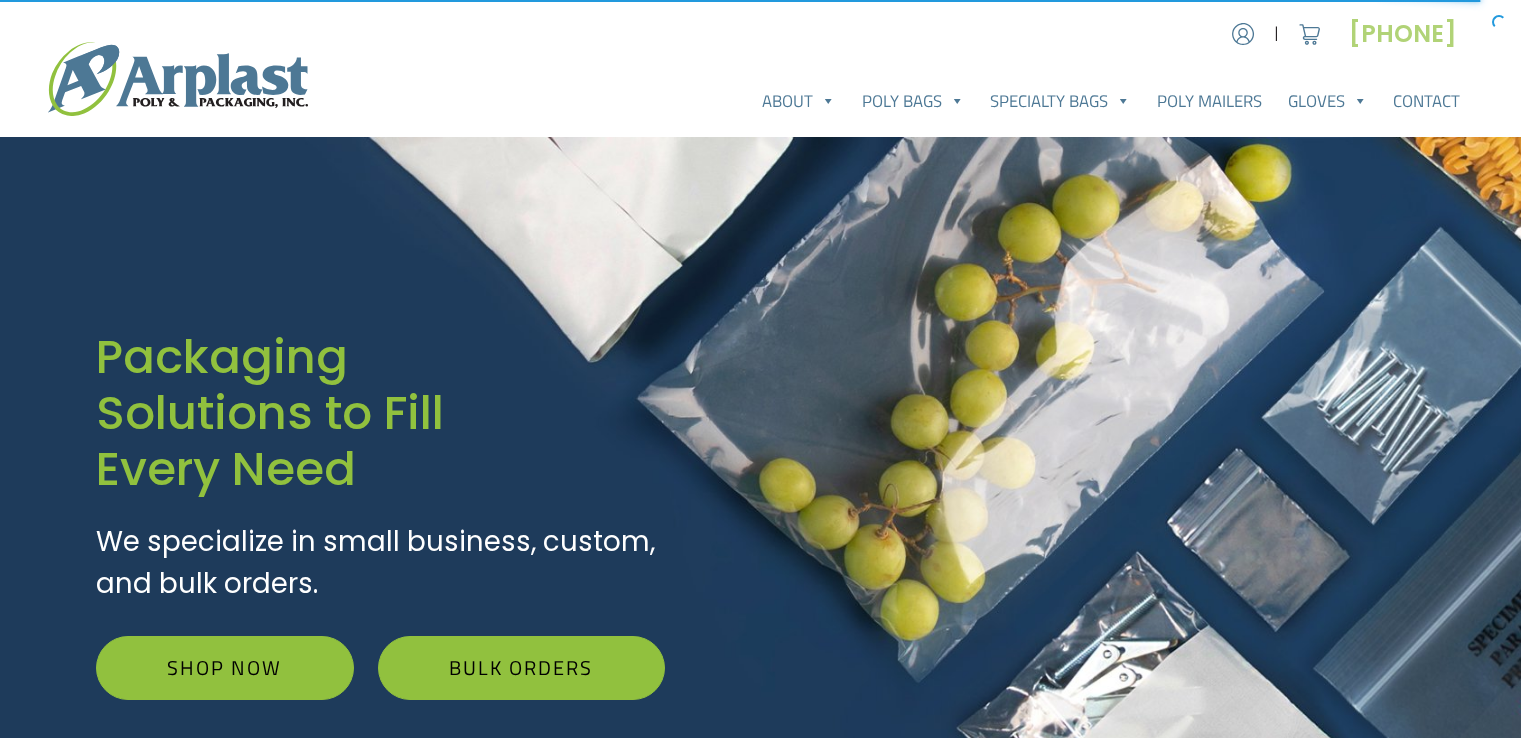 scroll, scrollTop: 0, scrollLeft: 0, axis: both 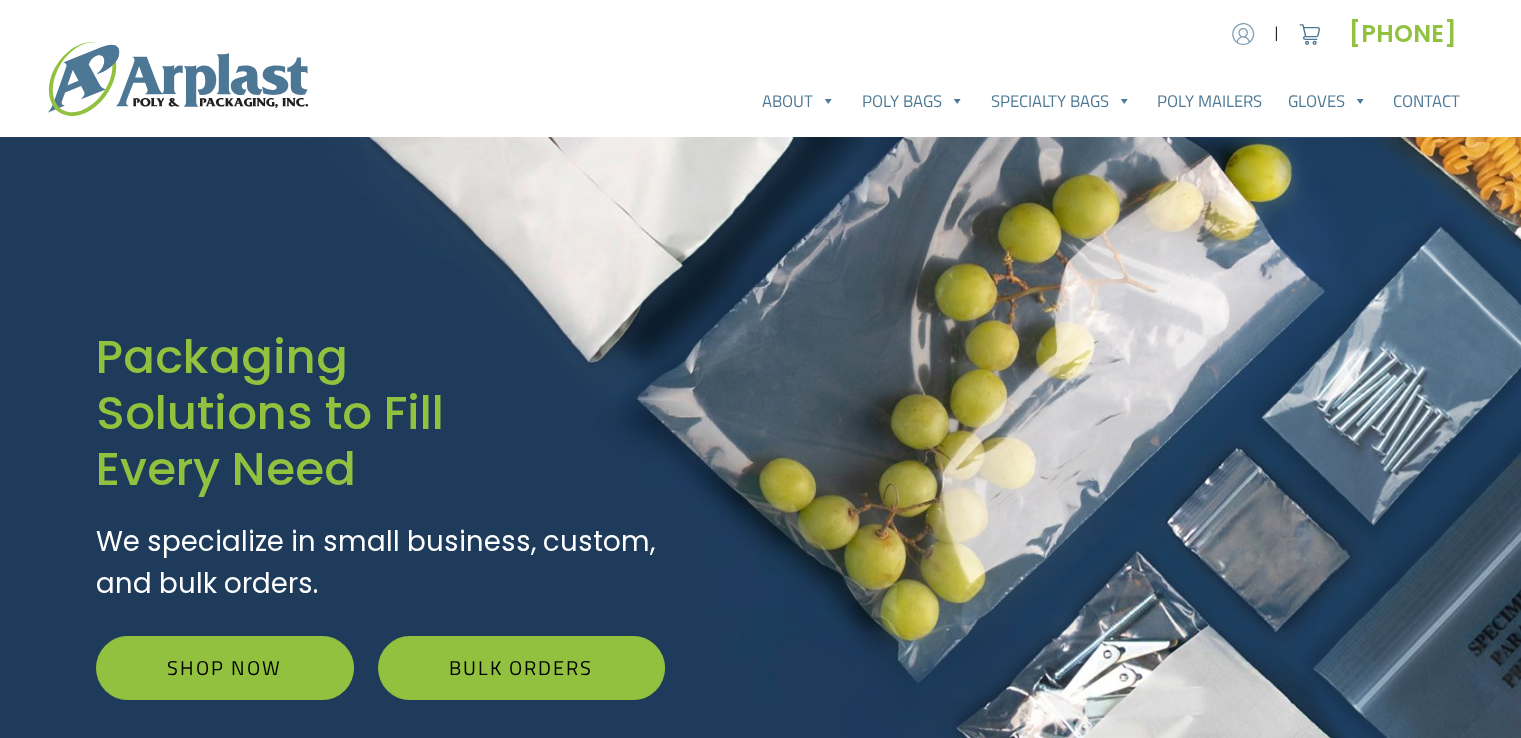 type on "INFO@[REDACTED].com" 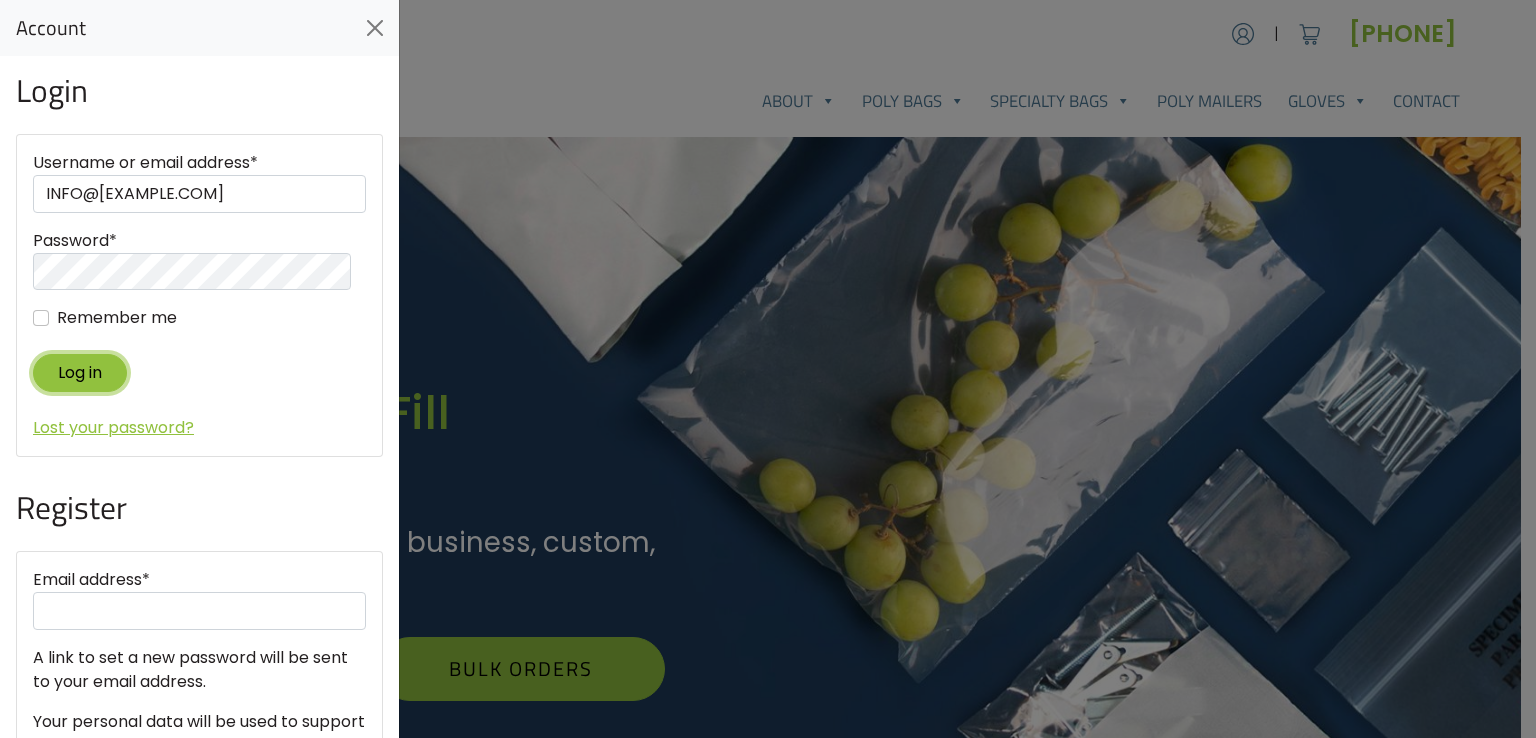 click on "Log in" at bounding box center (80, 372) 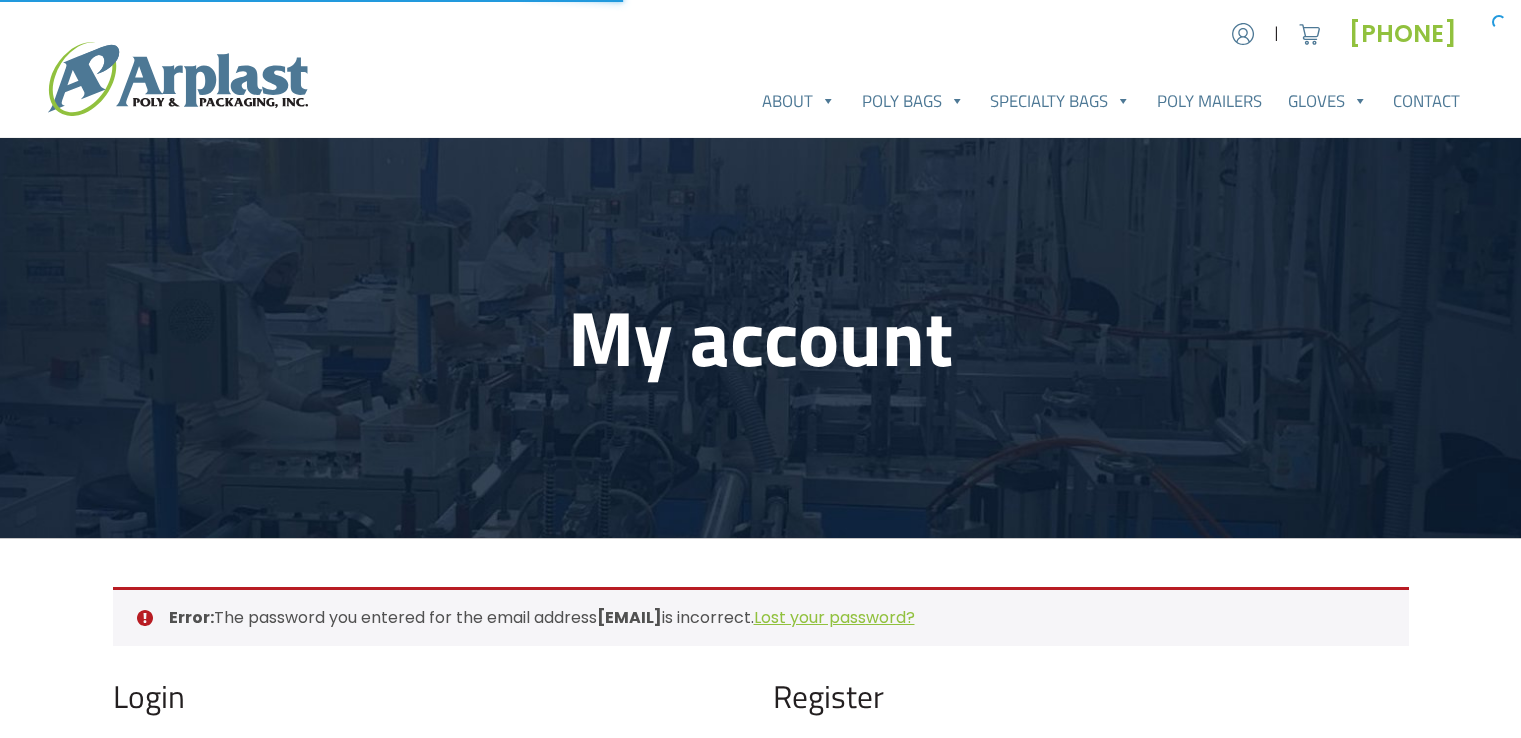 scroll, scrollTop: 0, scrollLeft: 0, axis: both 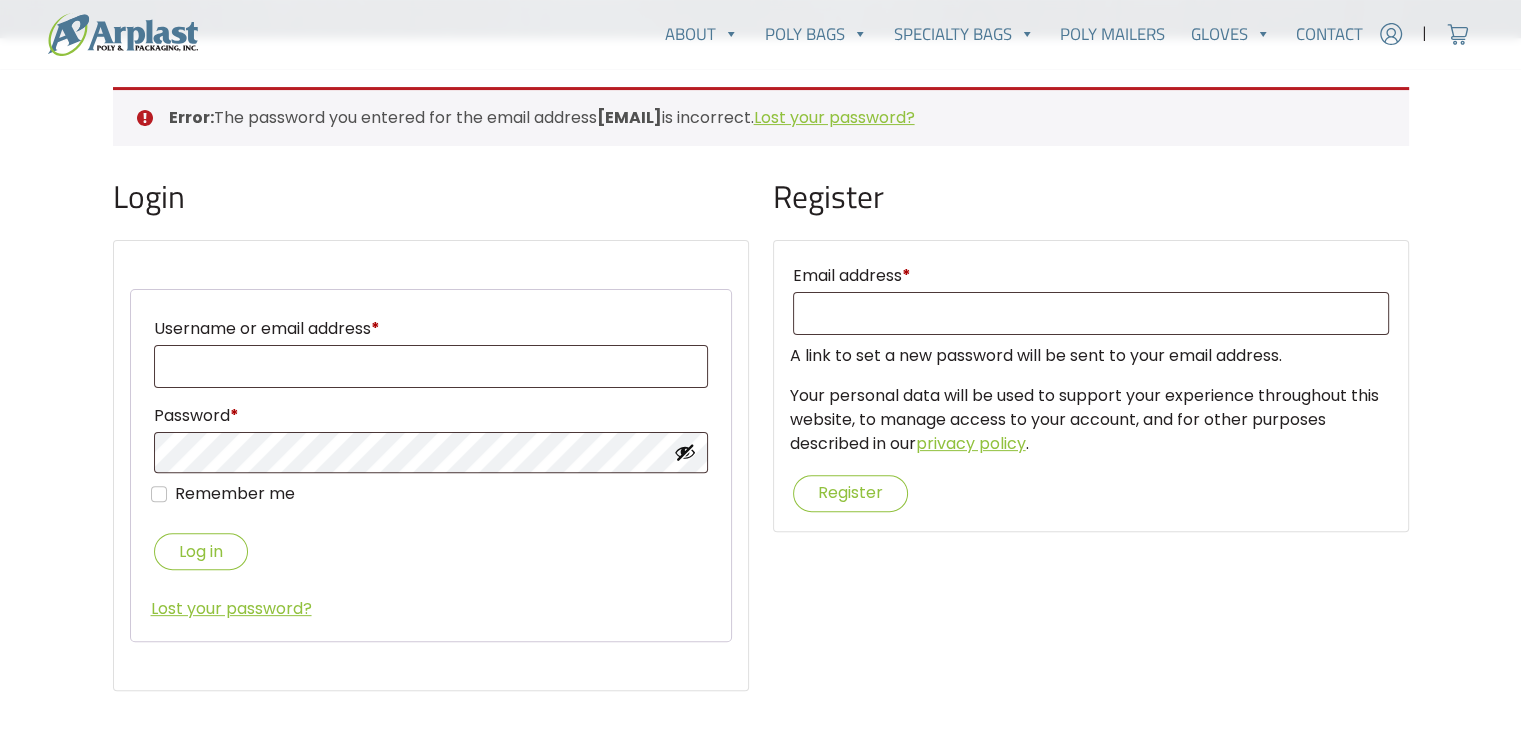 type on "INFO@[REDACTED].com" 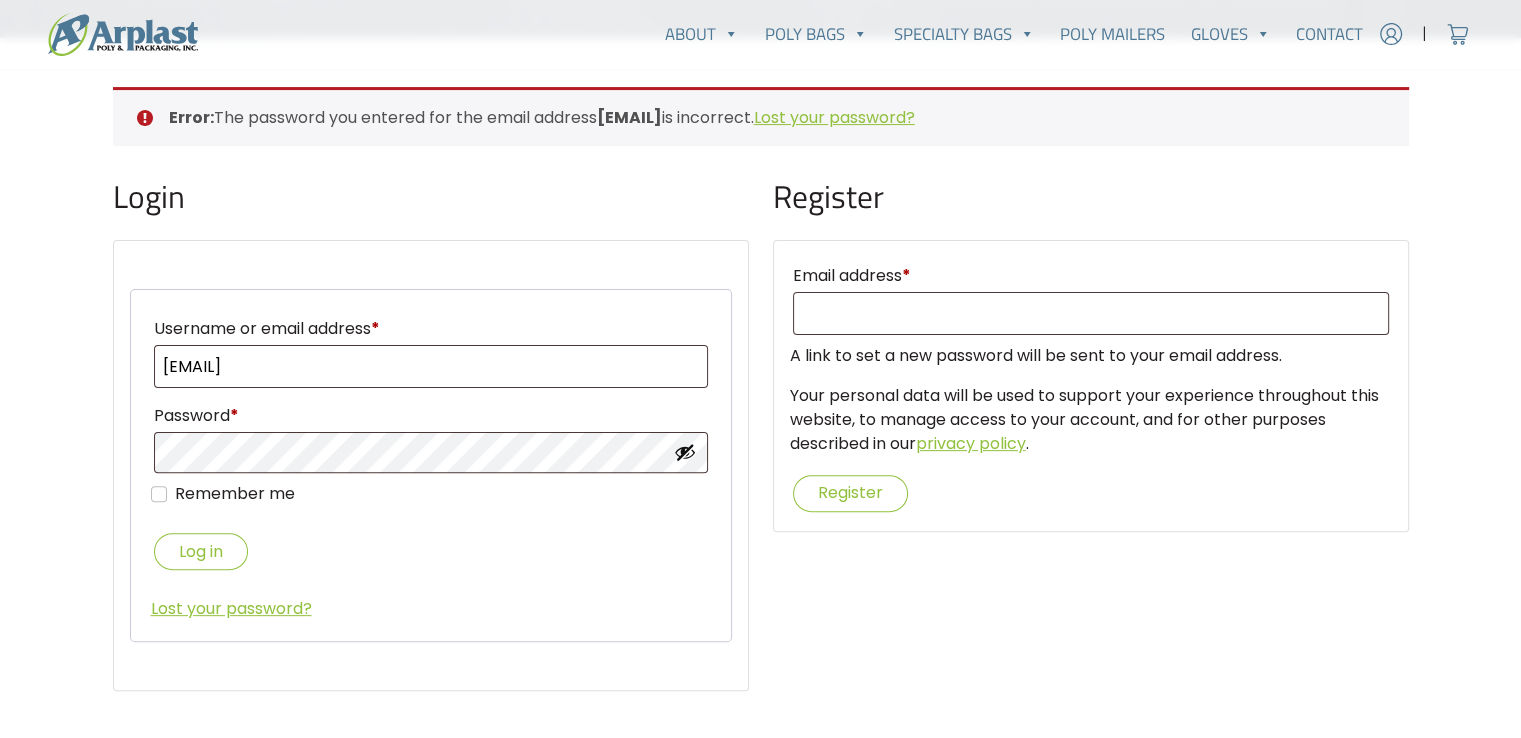 click at bounding box center (685, 452) 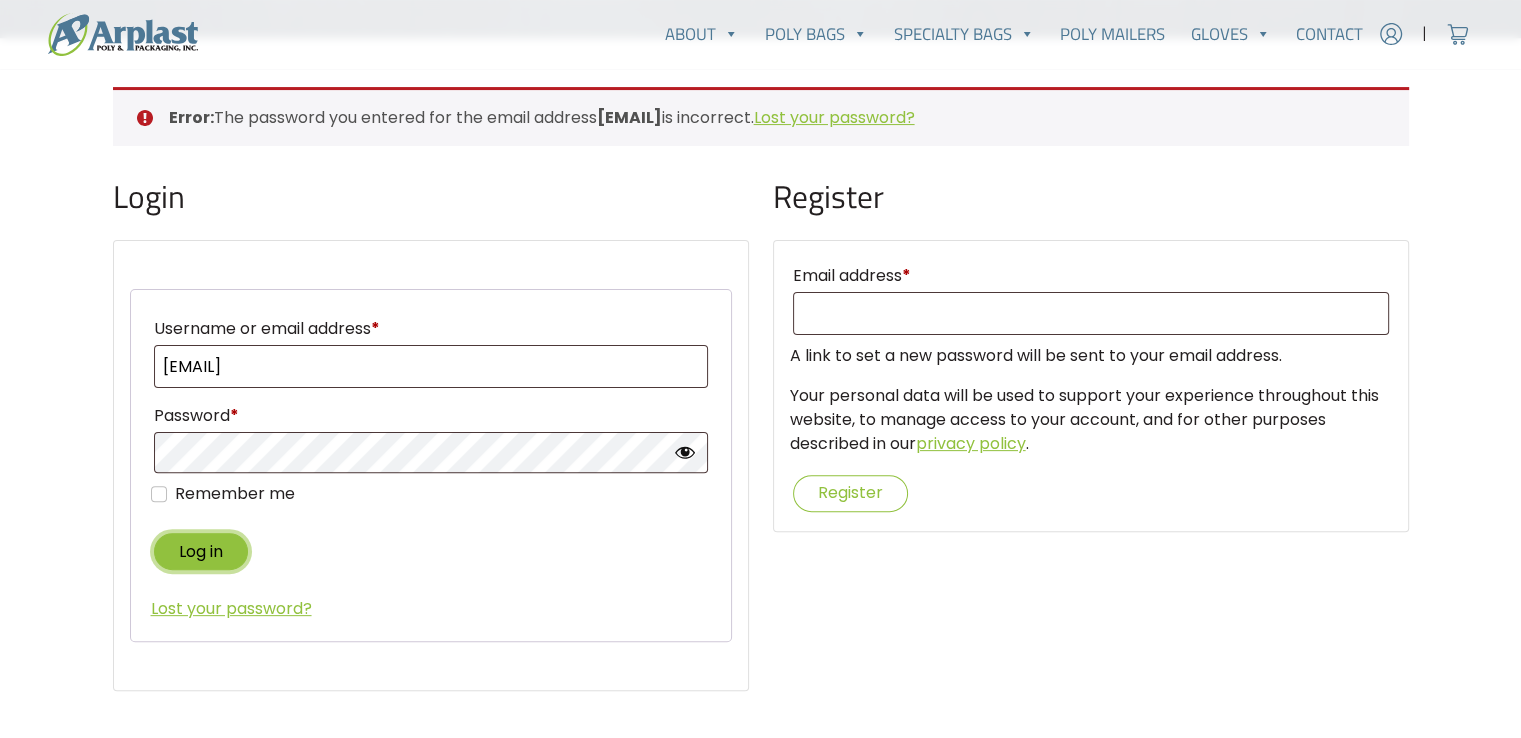 click on "Log in" at bounding box center (201, 551) 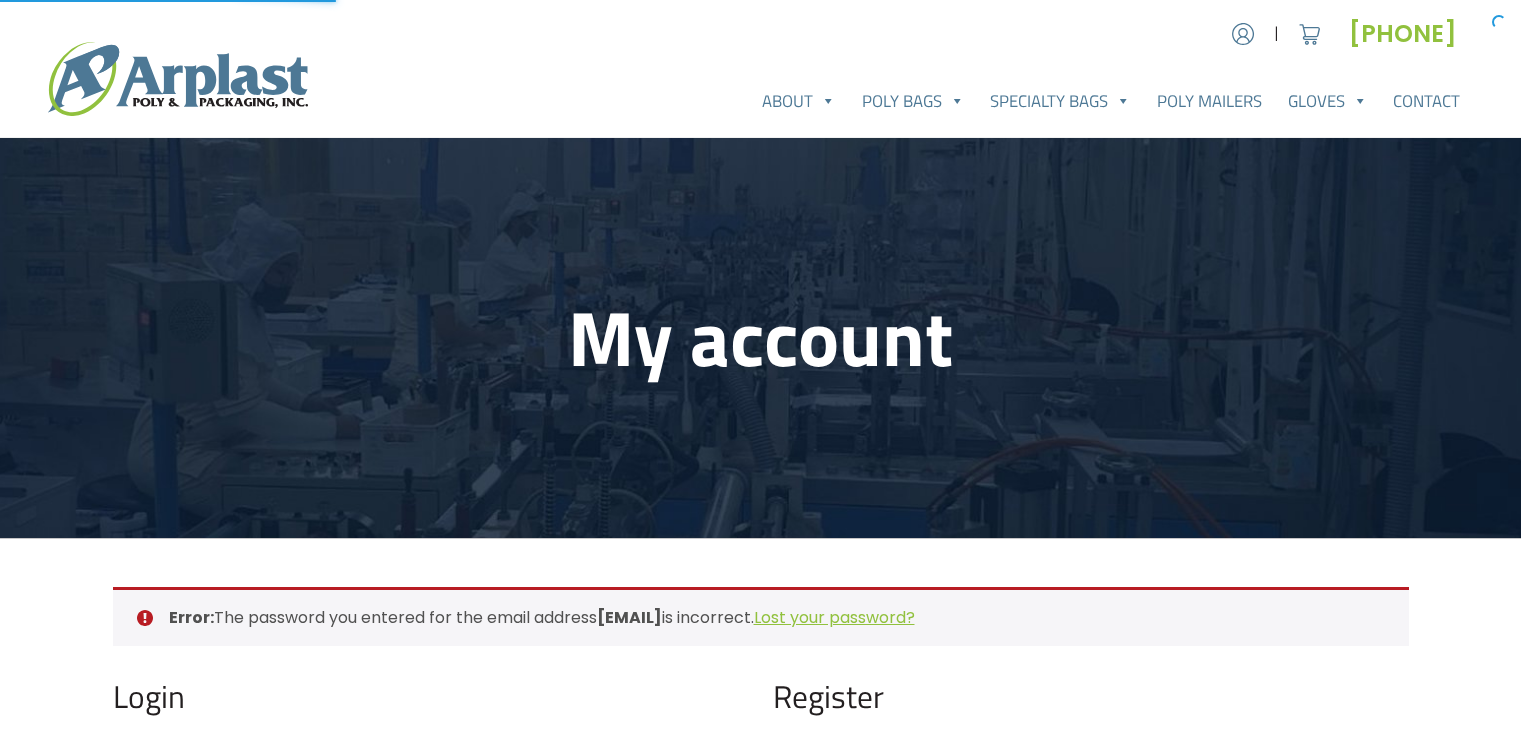 scroll, scrollTop: 0, scrollLeft: 0, axis: both 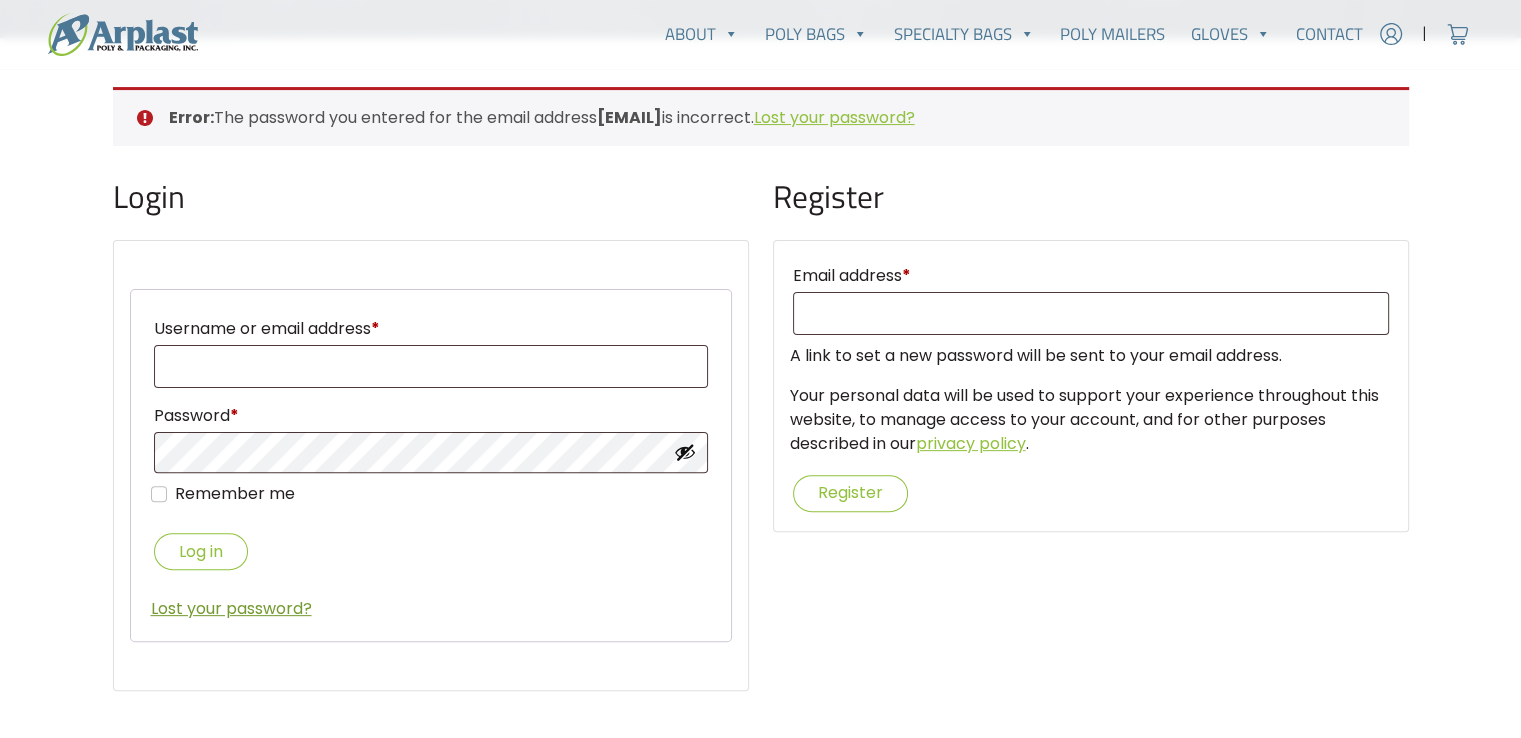 type on "INFO@[REDACTED].com" 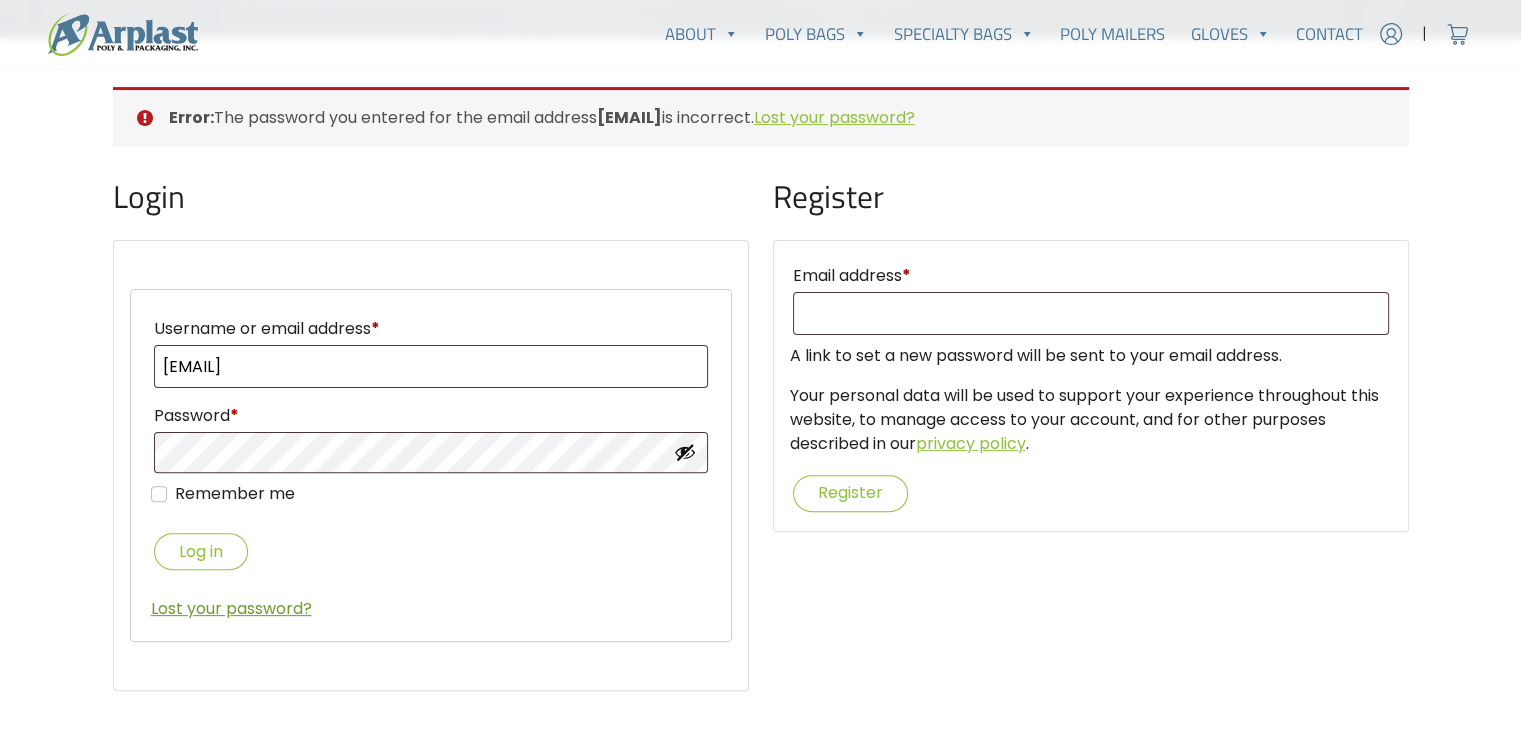 click on "Lost your password?" at bounding box center [231, 608] 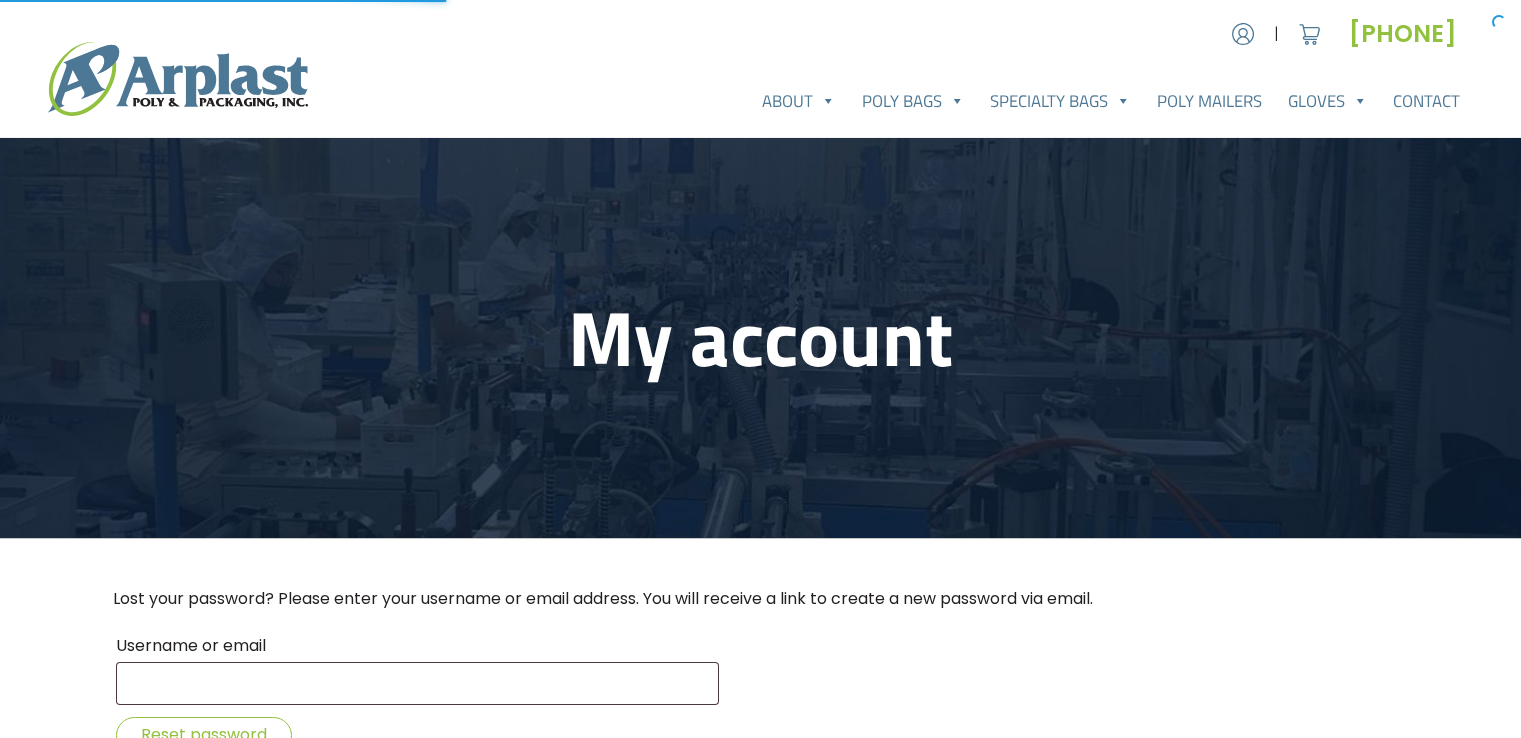 scroll, scrollTop: 0, scrollLeft: 0, axis: both 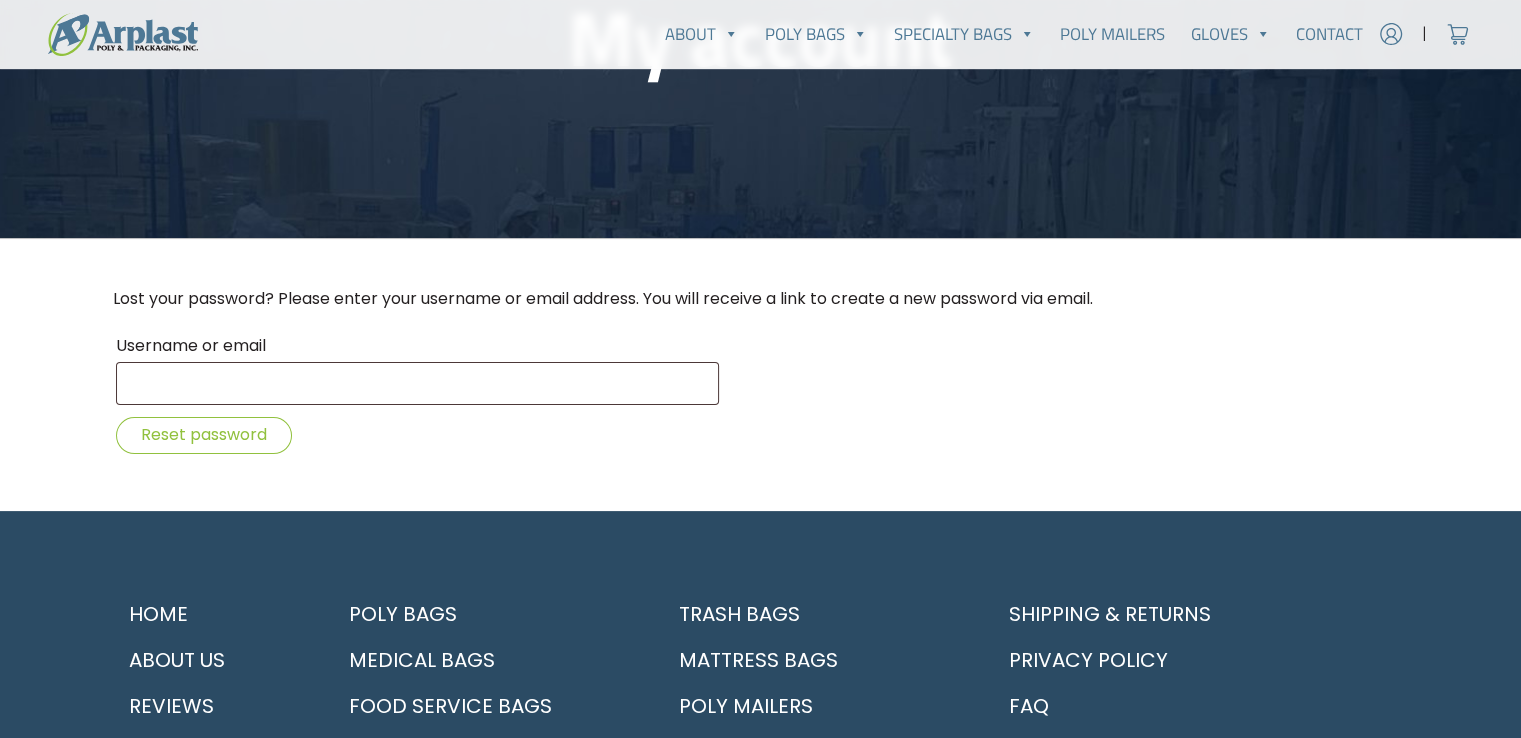 type on "INFO@[REDACTED].com" 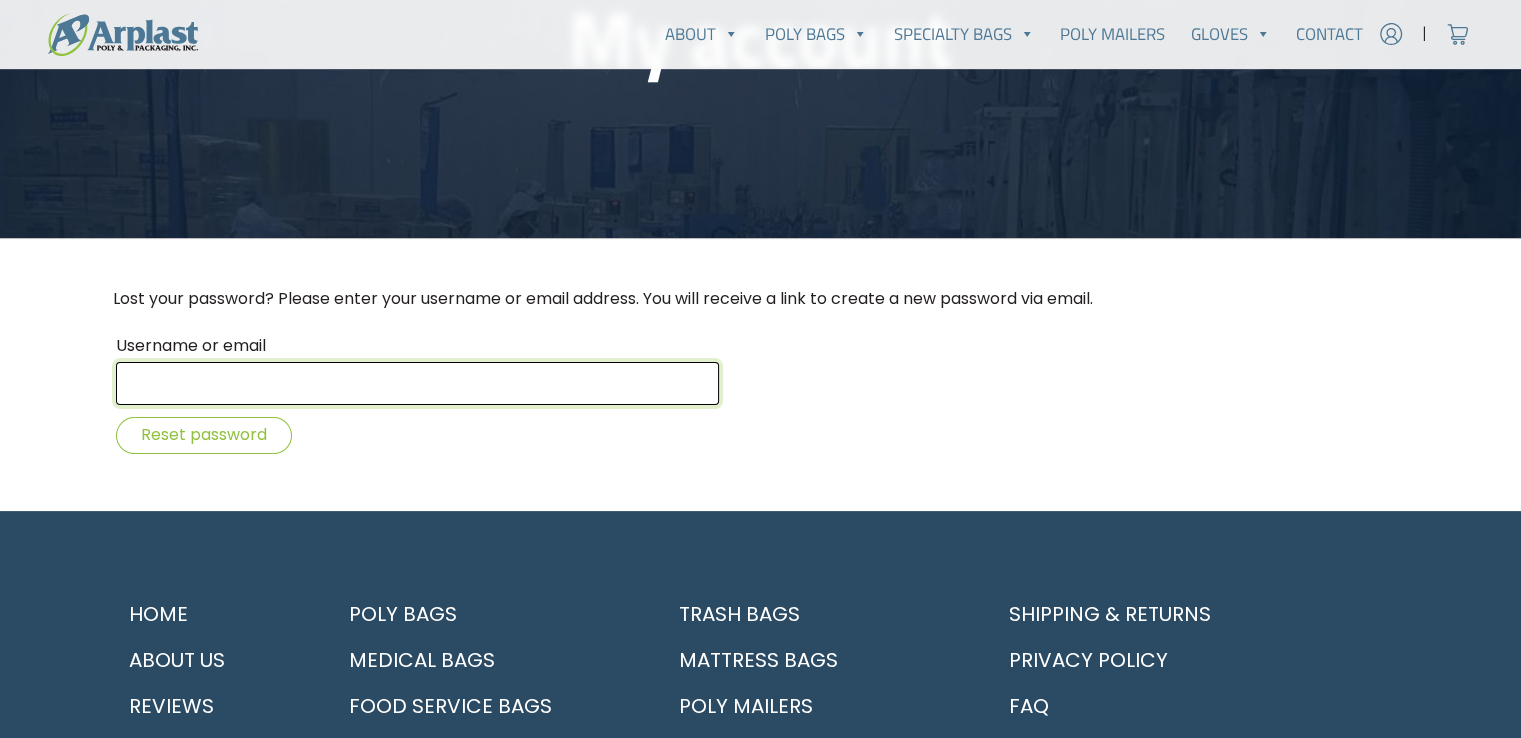 click on "Username or email" at bounding box center (417, 383) 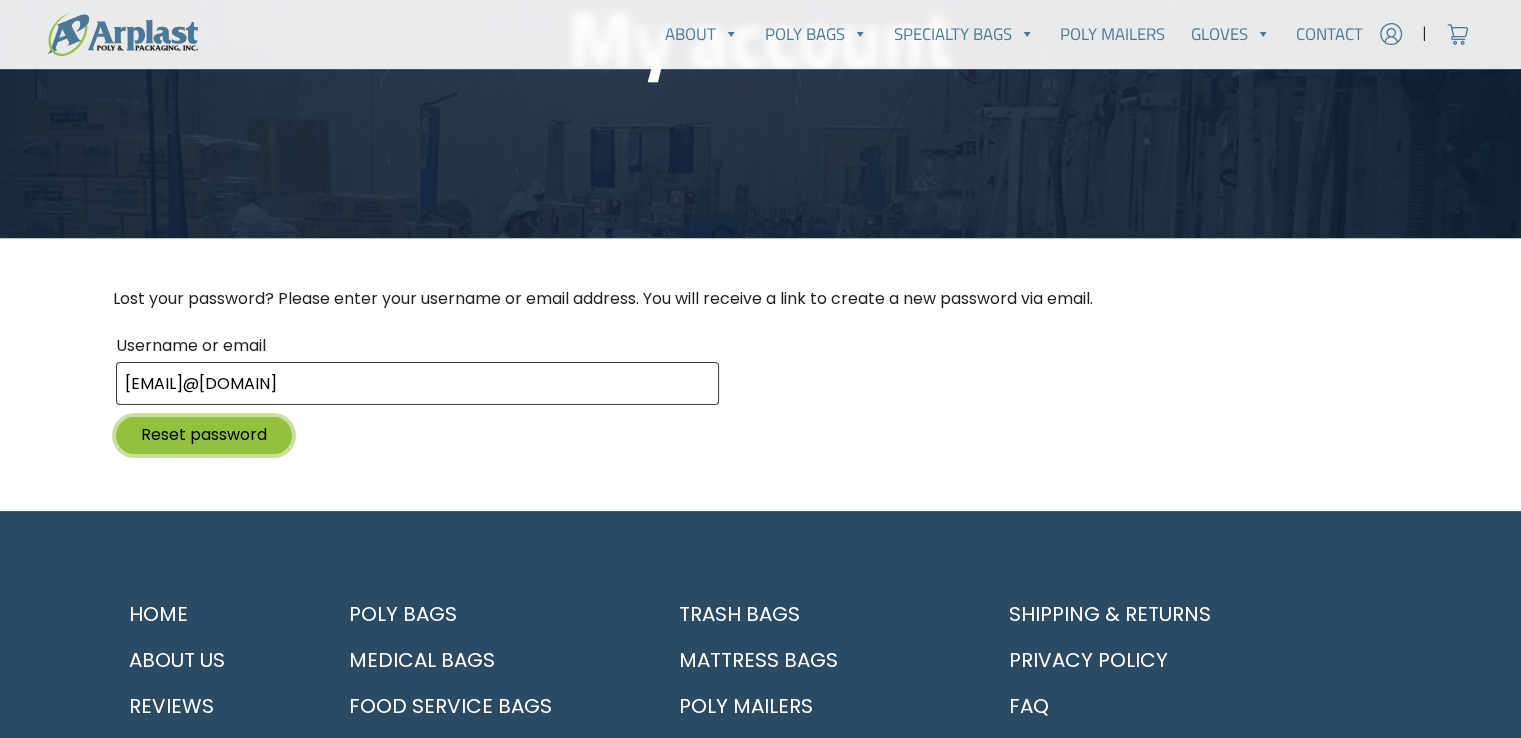 click on "Reset password" at bounding box center [204, 435] 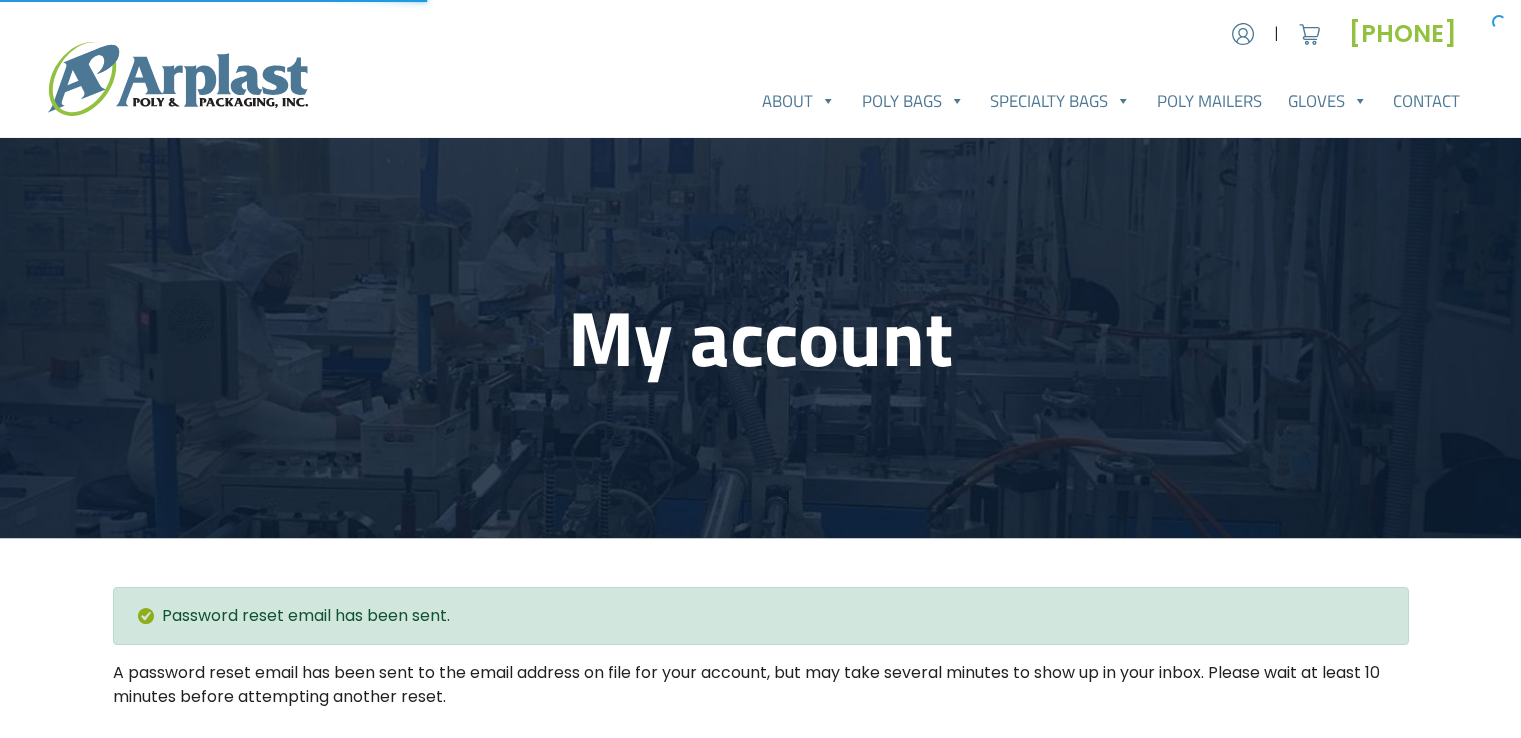 scroll, scrollTop: 0, scrollLeft: 0, axis: both 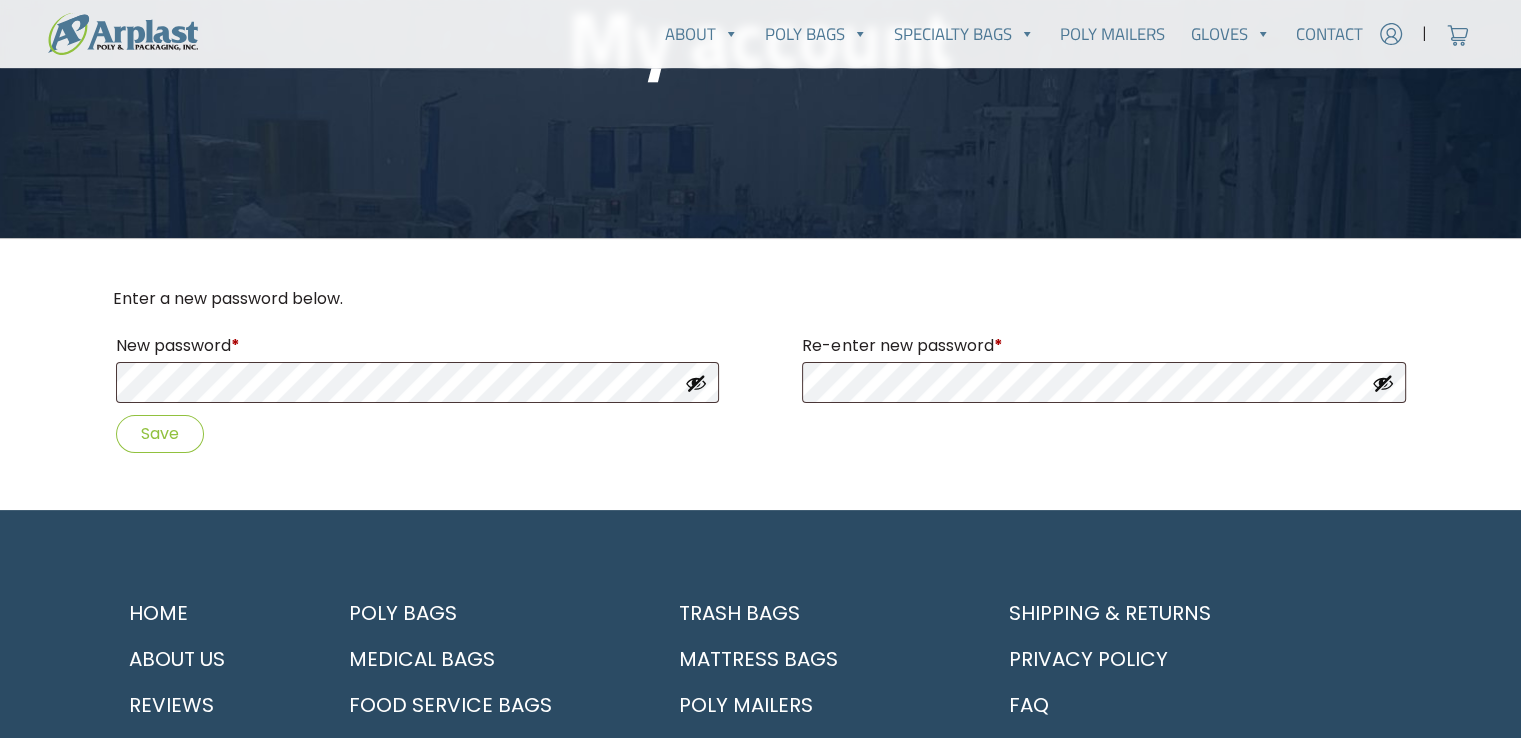 type on "INFO@GEMSTONEUSAINC.COM" 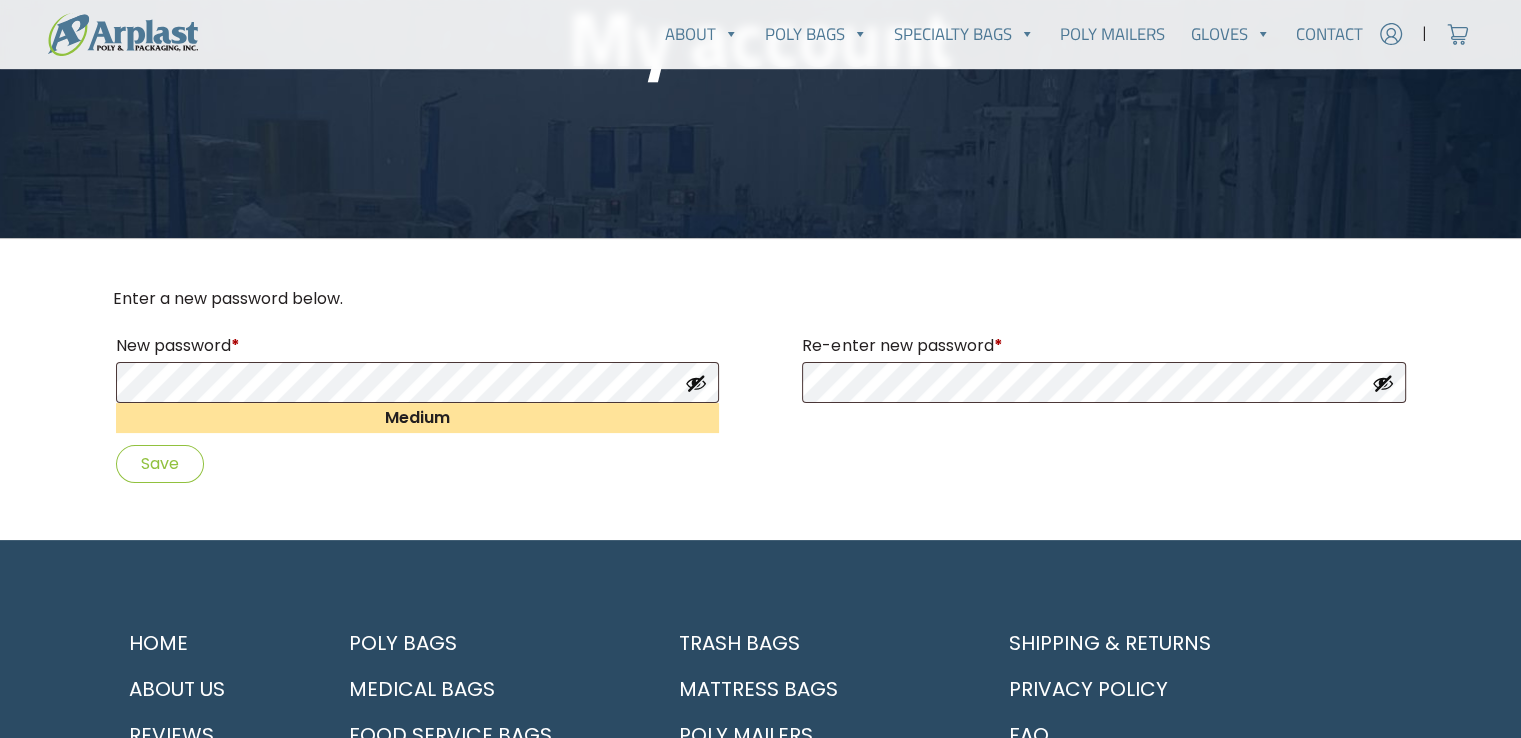 type 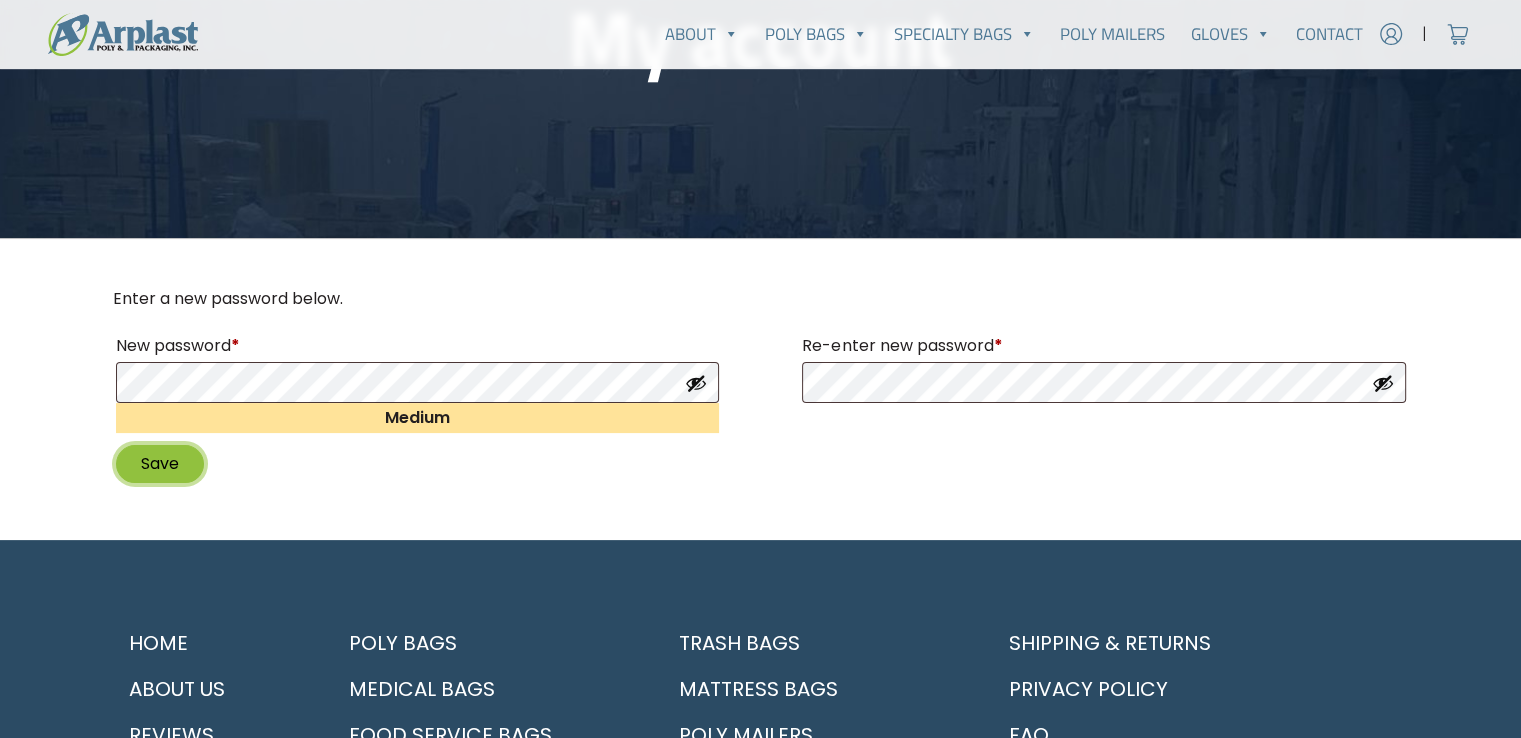 click on "Save" at bounding box center [160, 463] 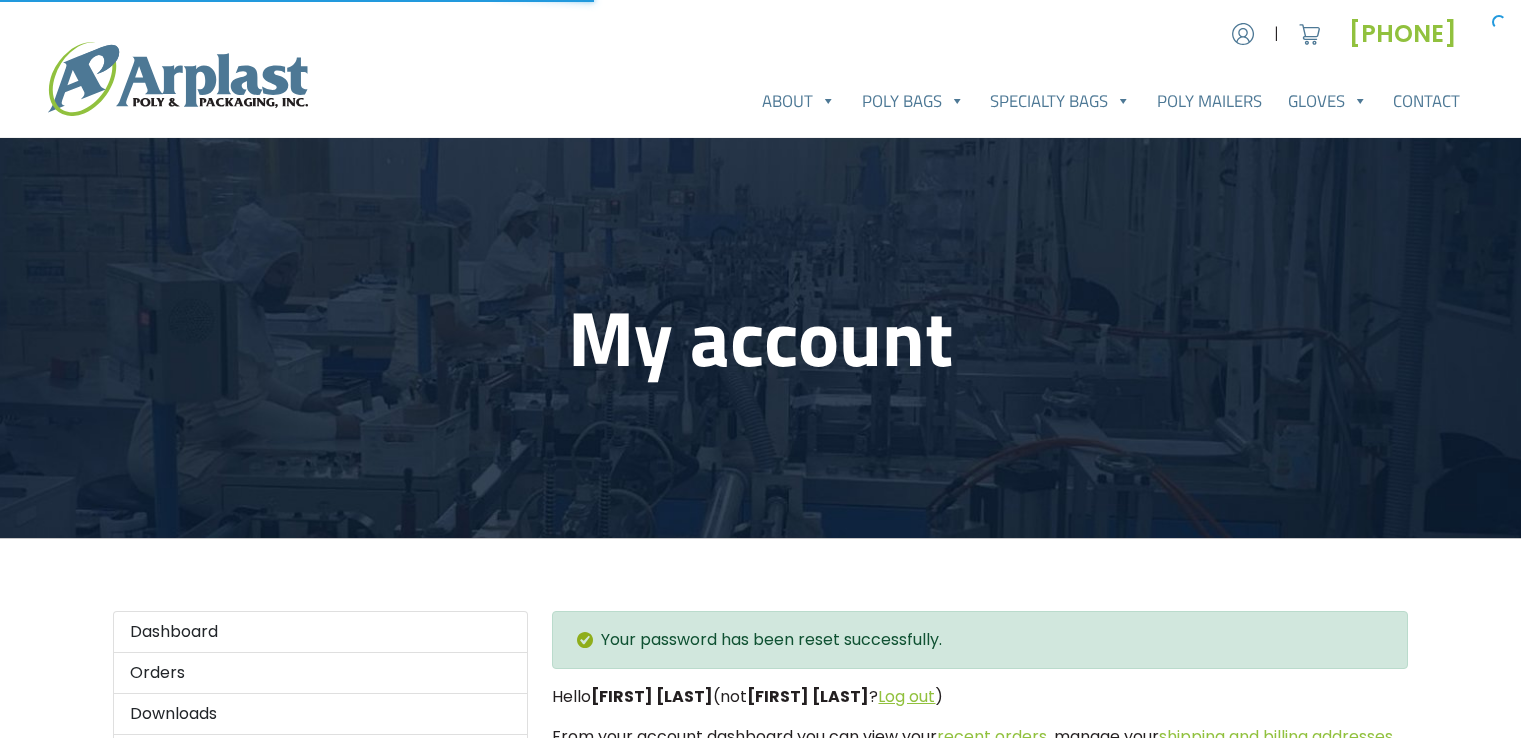 scroll, scrollTop: 0, scrollLeft: 0, axis: both 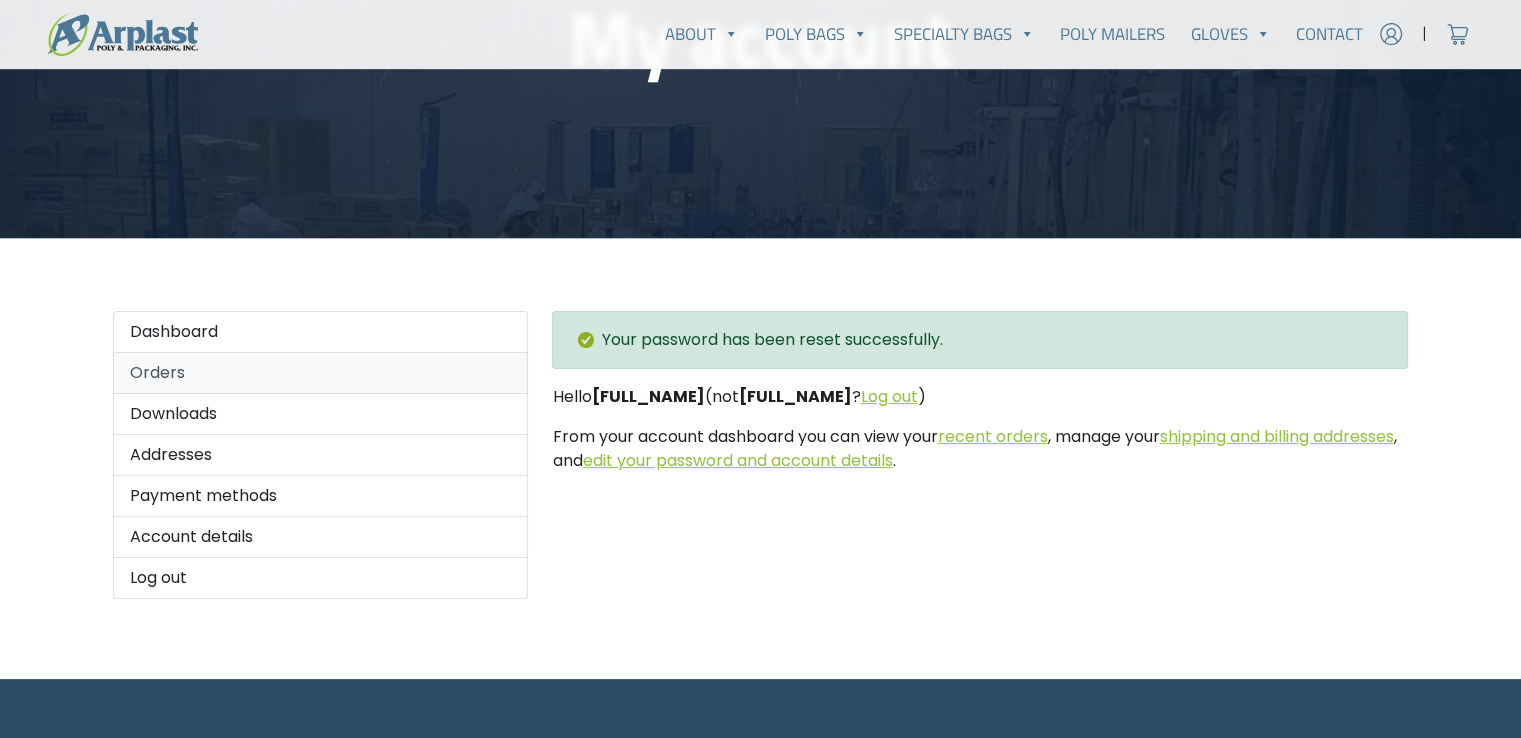 click on "Orders" at bounding box center [321, 373] 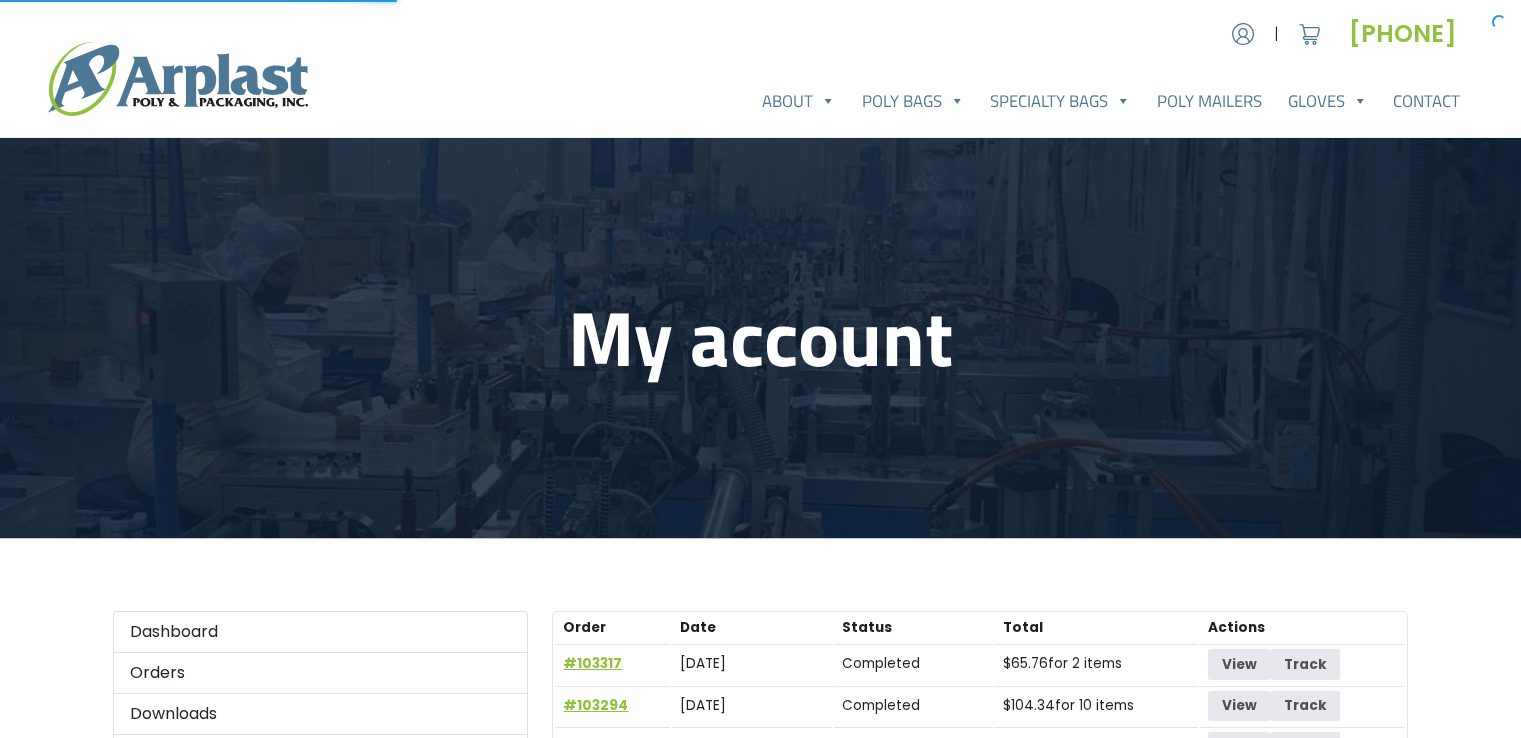 scroll, scrollTop: 0, scrollLeft: 0, axis: both 